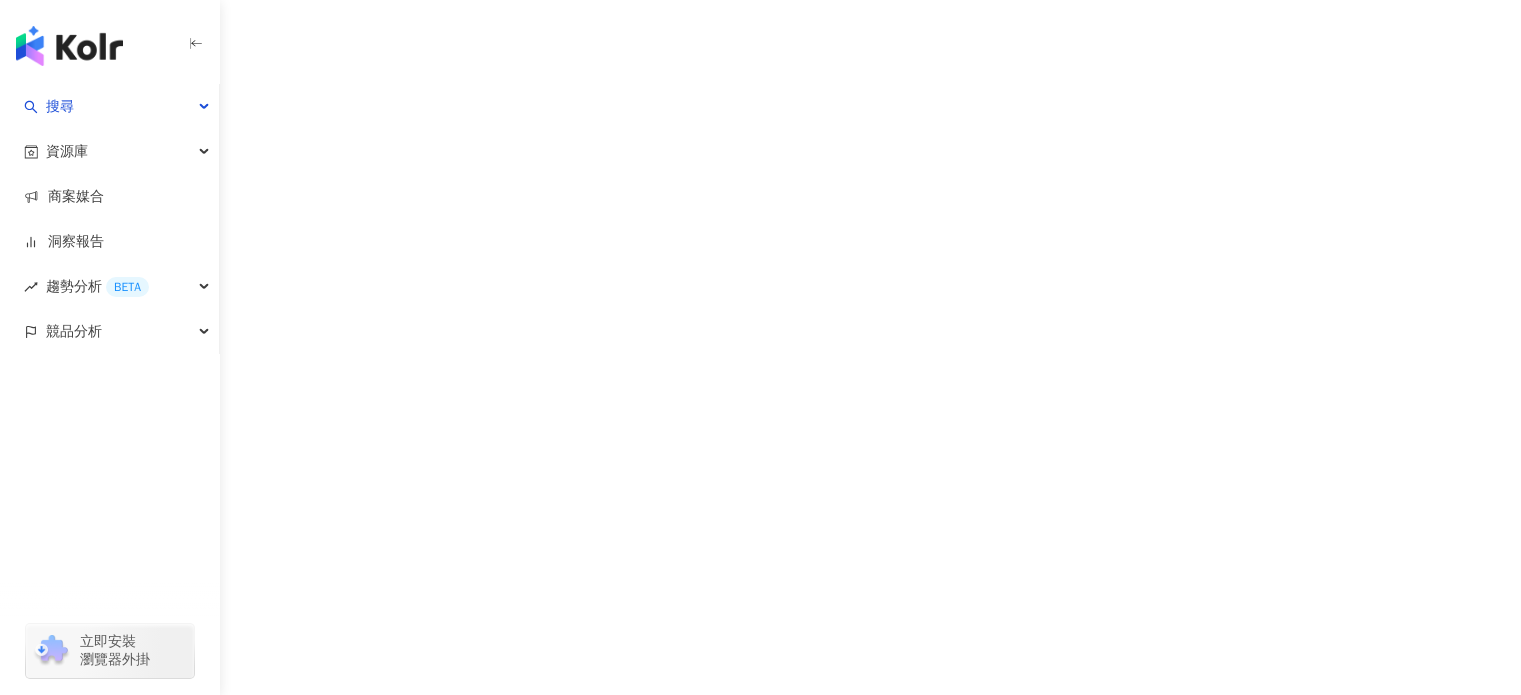 scroll, scrollTop: 0, scrollLeft: 0, axis: both 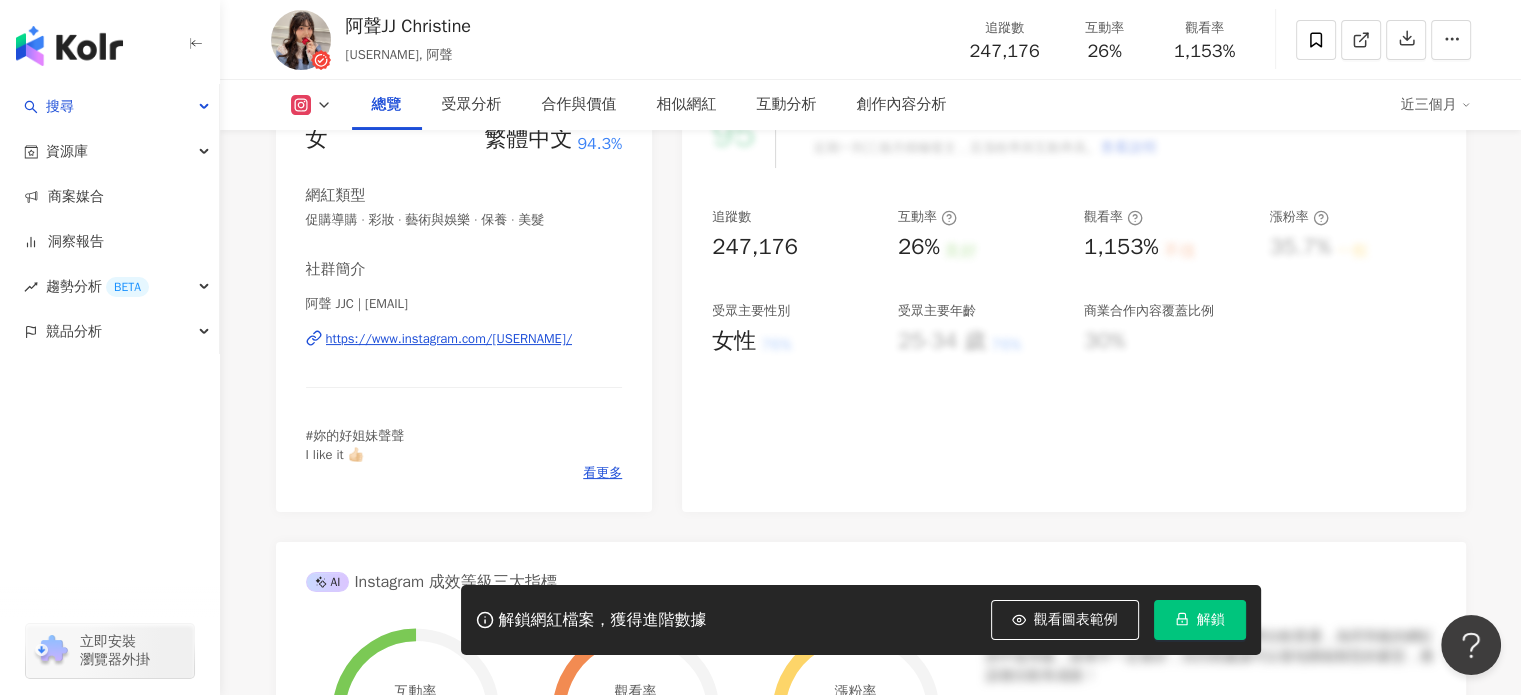 drag, startPoint x: 520, startPoint y: 323, endPoint x: 505, endPoint y: 339, distance: 21.931713 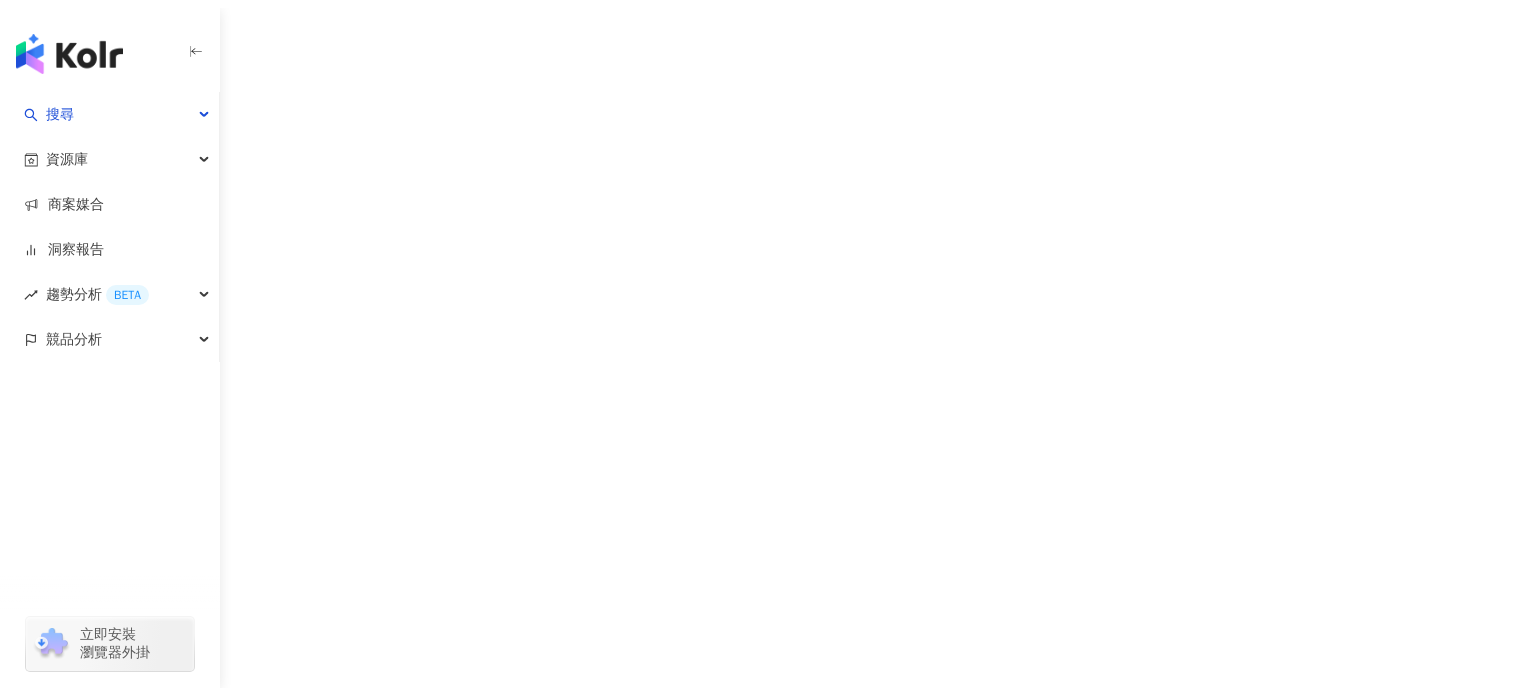 scroll, scrollTop: 0, scrollLeft: 0, axis: both 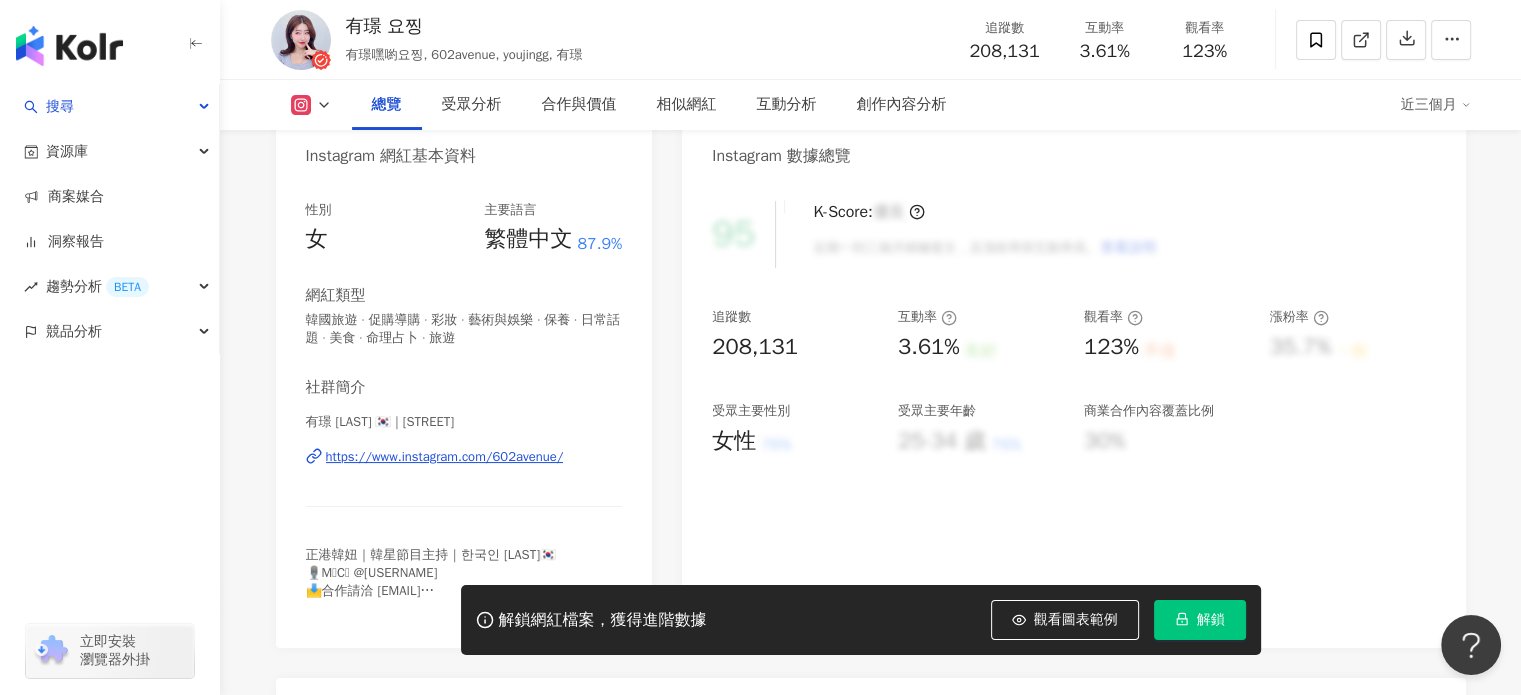 click on "https://www.instagram.com/602avenue/" at bounding box center [445, 457] 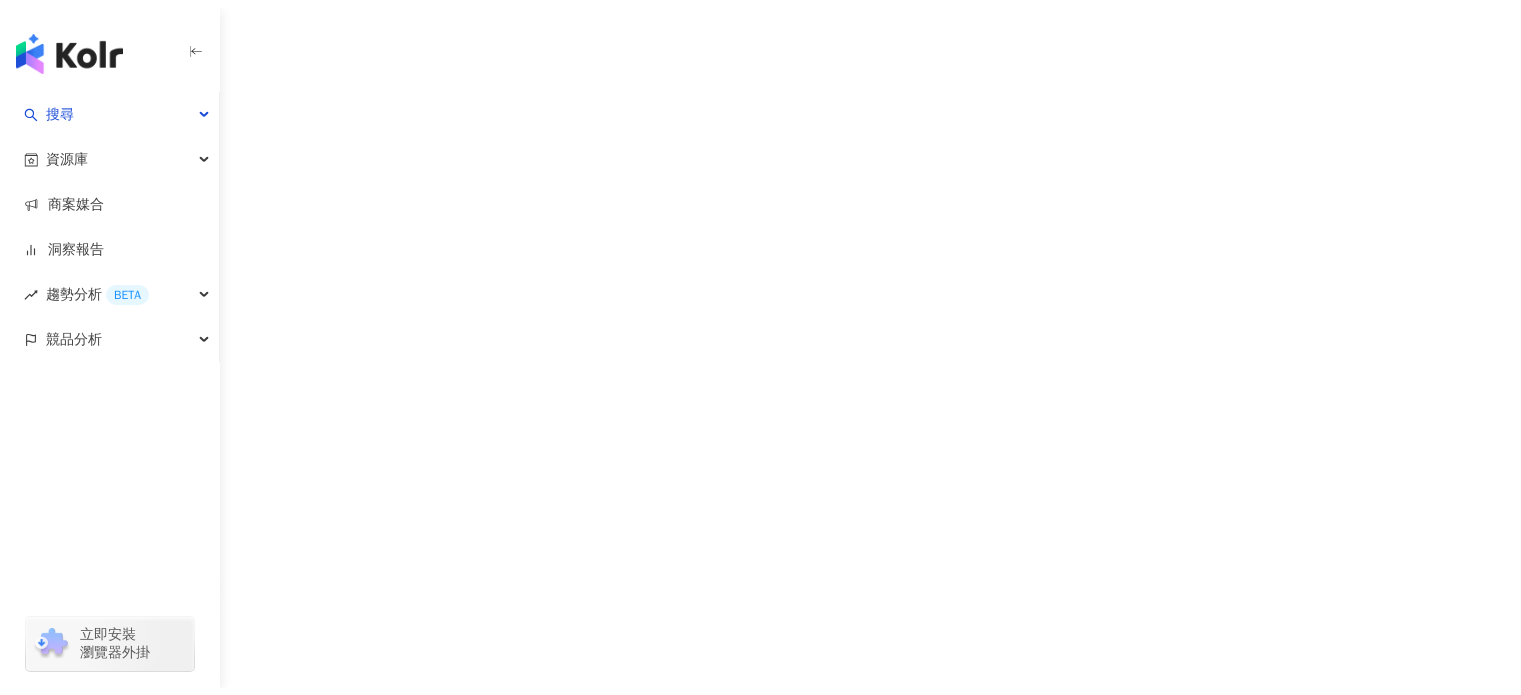 scroll, scrollTop: 0, scrollLeft: 0, axis: both 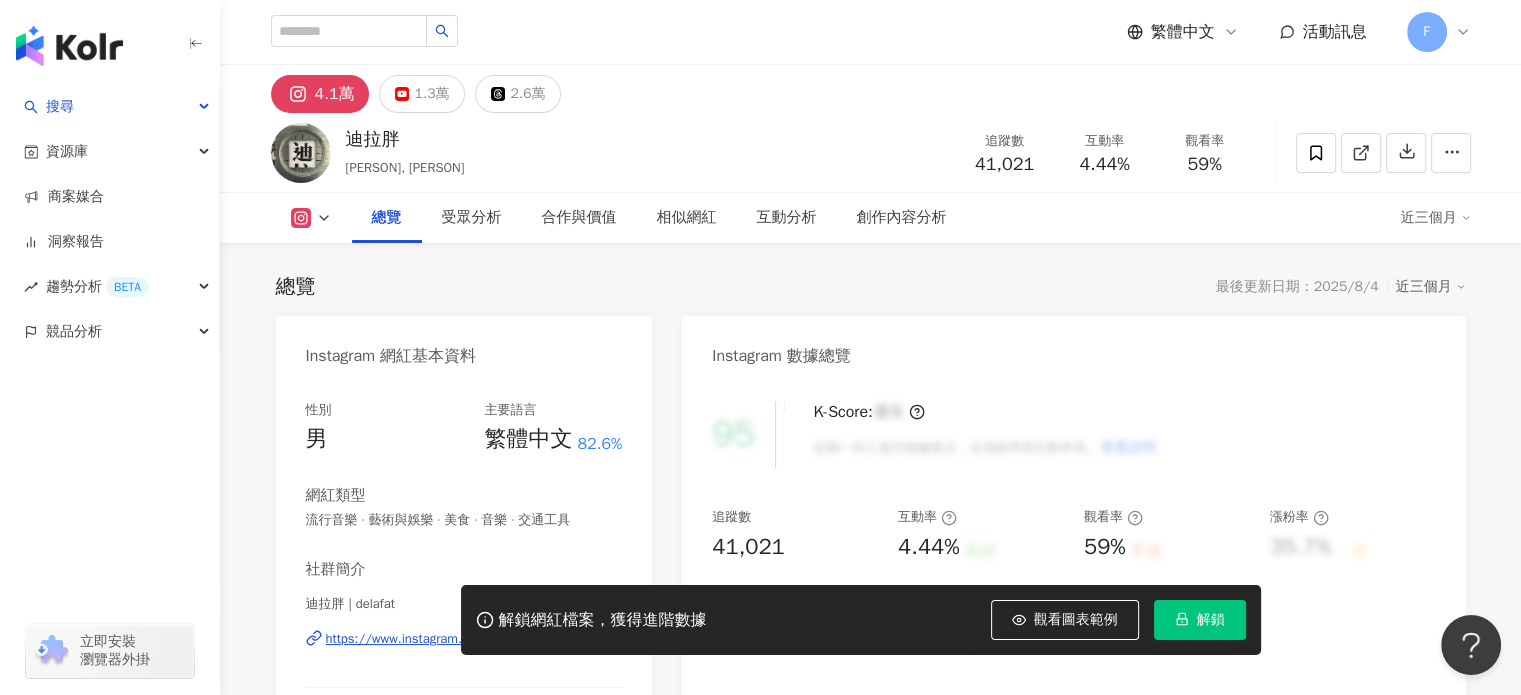 click on "https://www.instagram.com/delafat/" at bounding box center (446, 639) 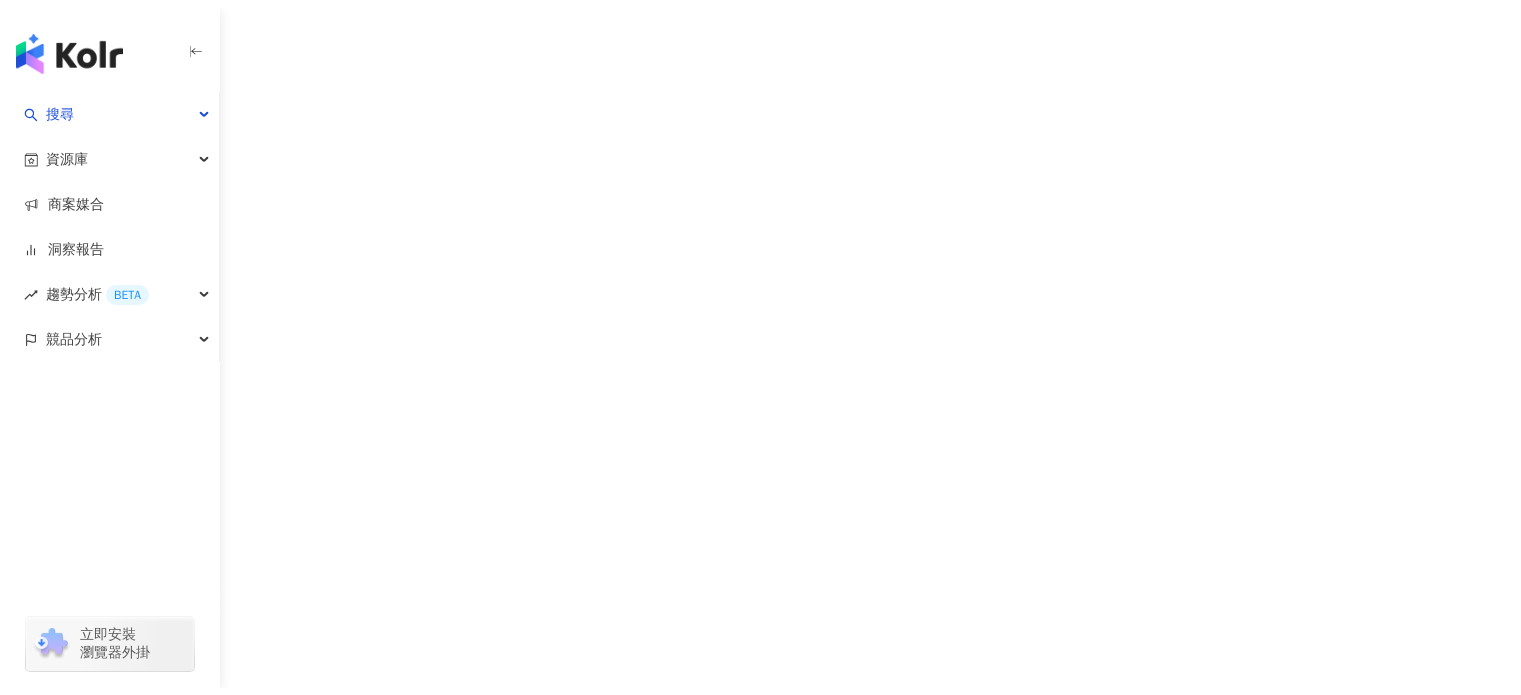 scroll, scrollTop: 0, scrollLeft: 0, axis: both 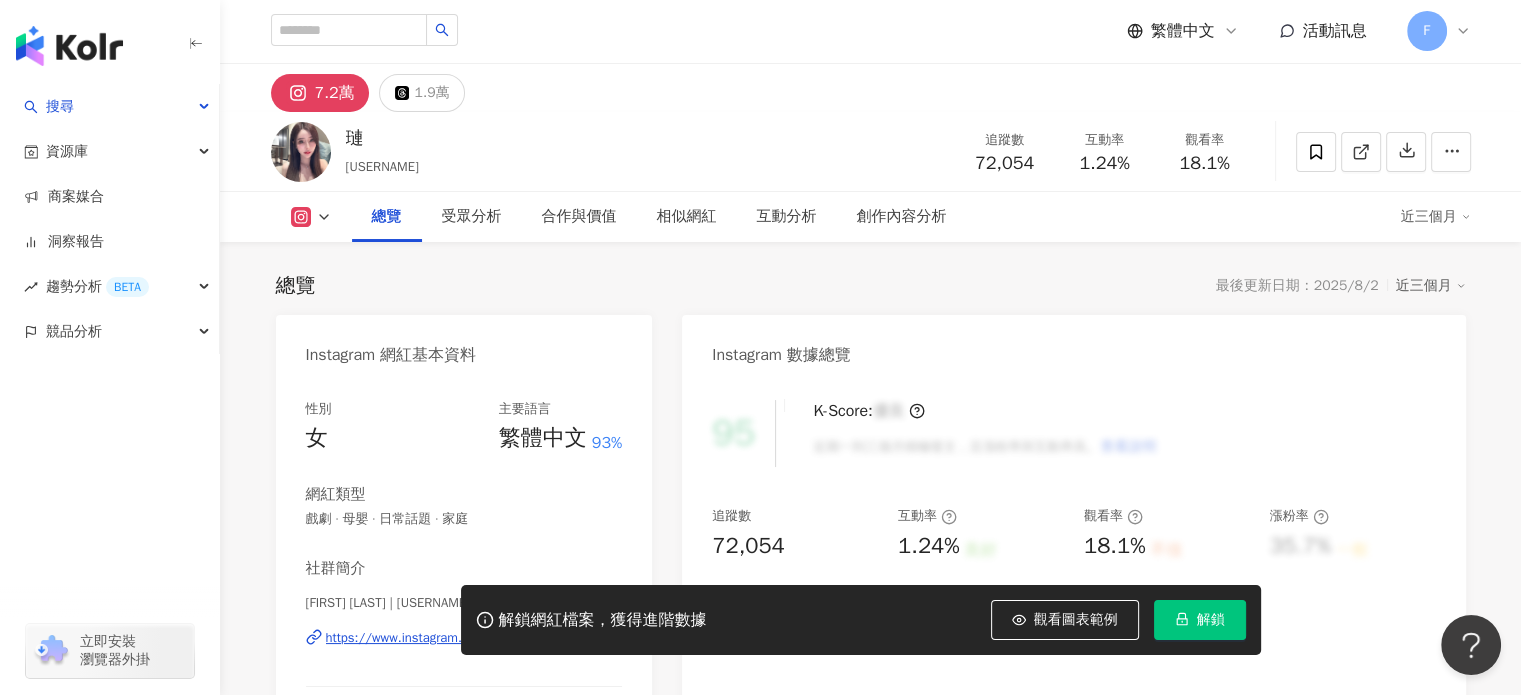 click on "https://www.instagram.com/yu9921129/" at bounding box center (449, 638) 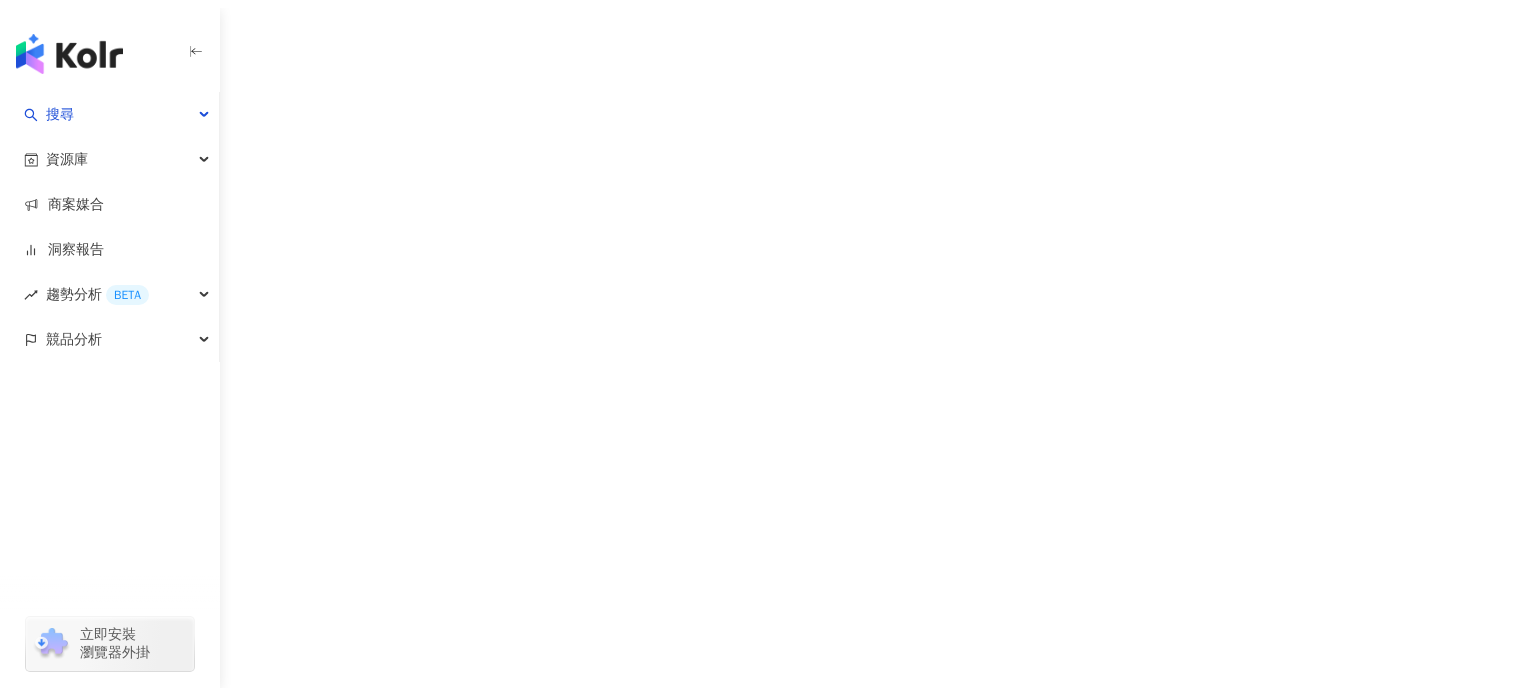 scroll, scrollTop: 0, scrollLeft: 0, axis: both 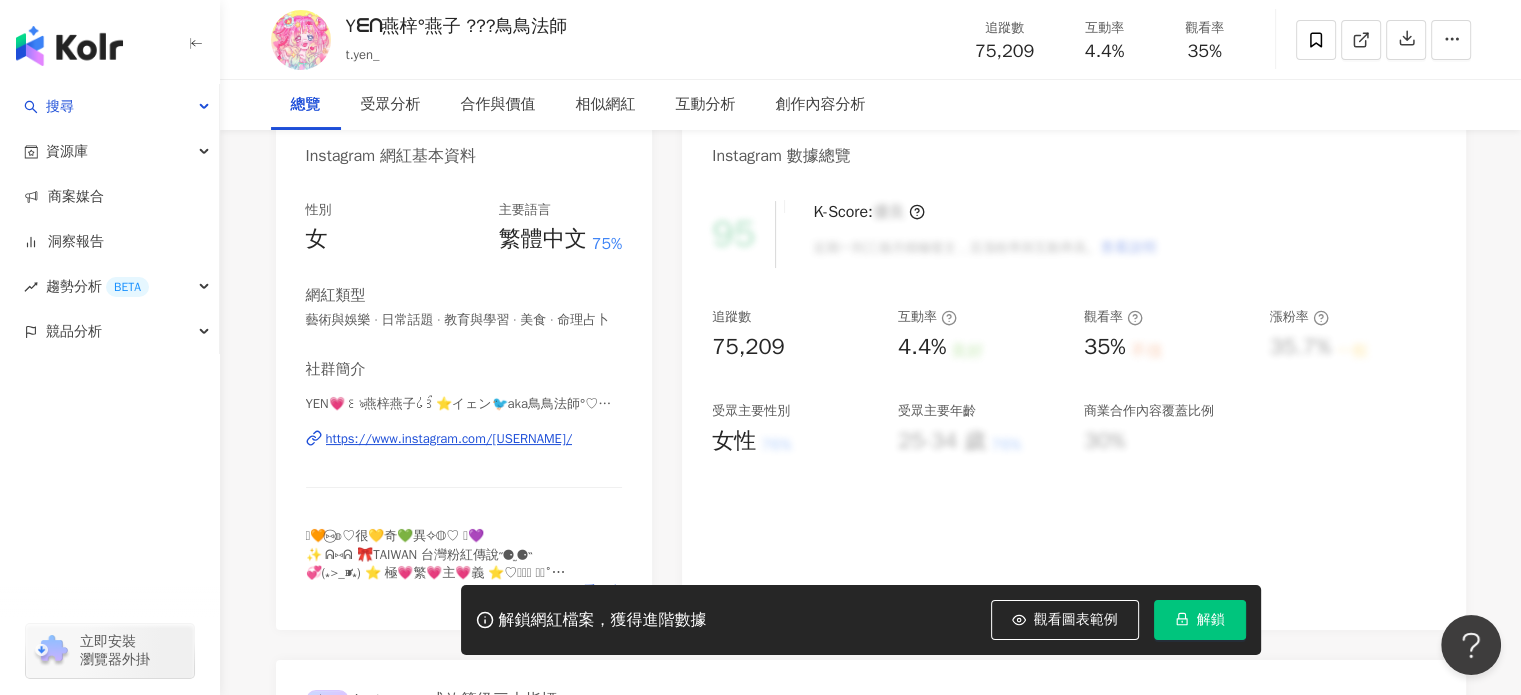 click on "https://www.instagram.com/t.yen_/" at bounding box center (449, 439) 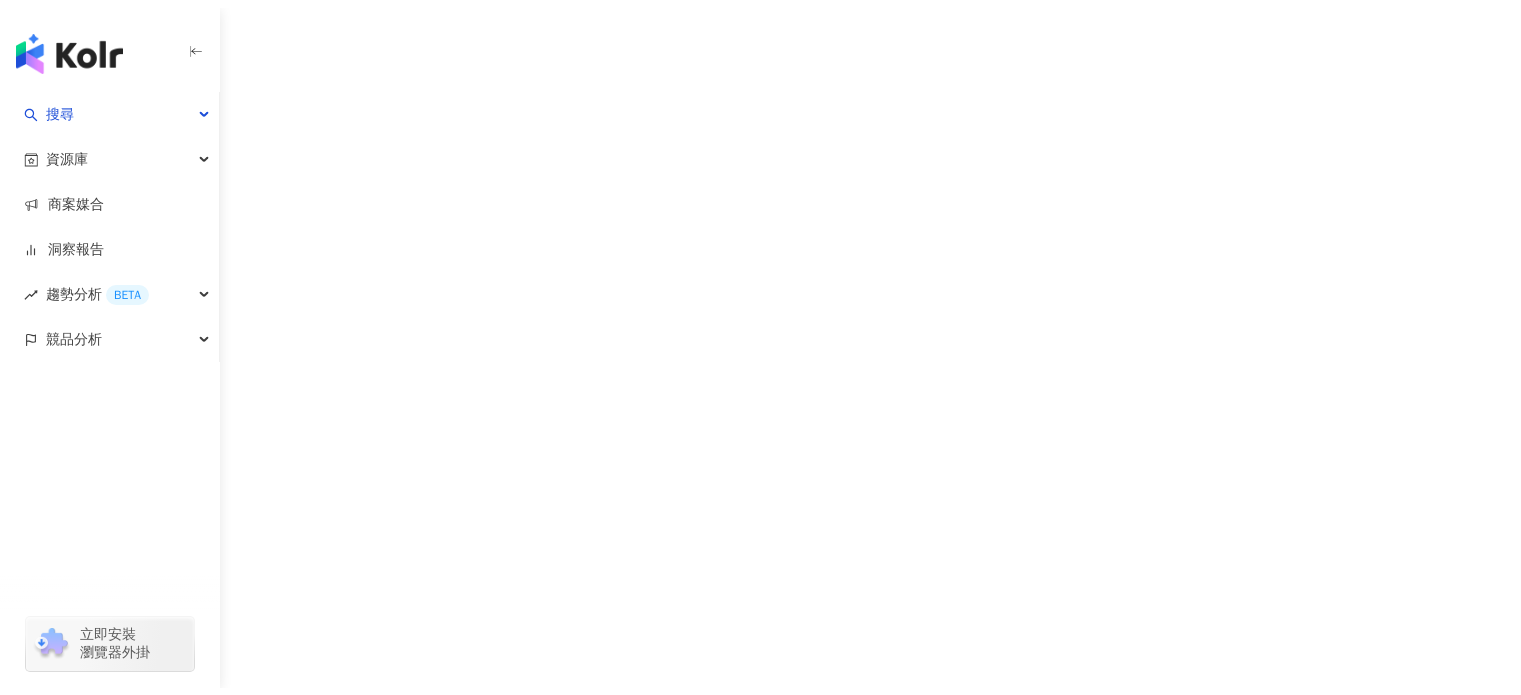 scroll, scrollTop: 0, scrollLeft: 0, axis: both 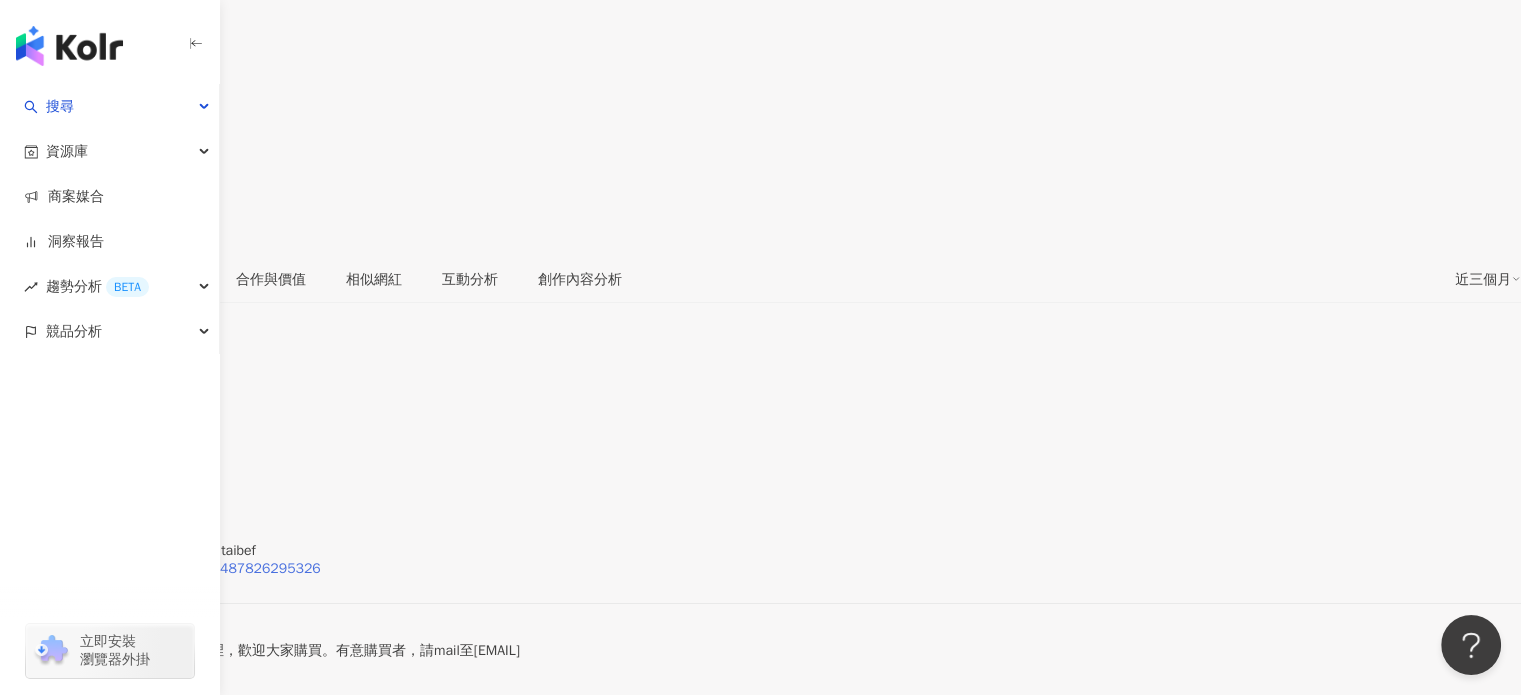 click on "https://www.facebook.com/104487826295326" at bounding box center [170, 569] 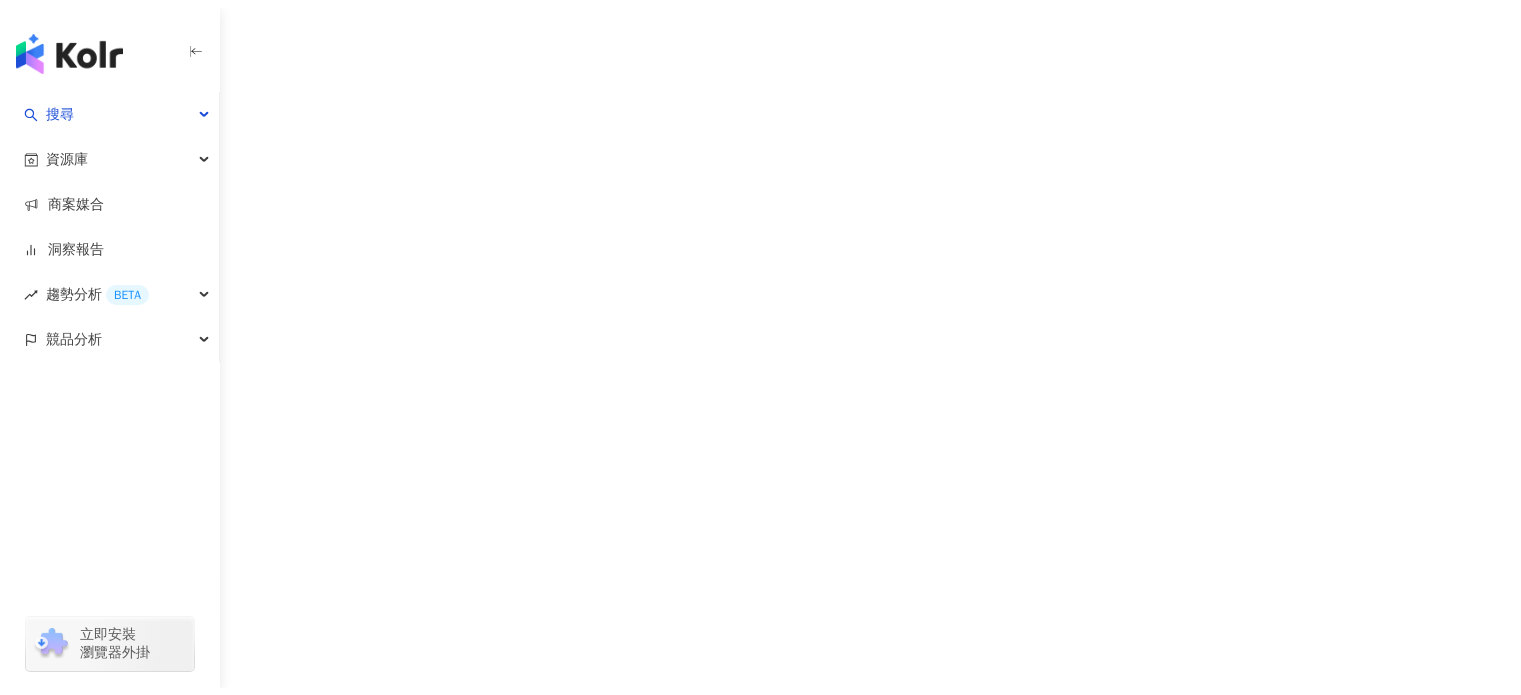 scroll, scrollTop: 0, scrollLeft: 0, axis: both 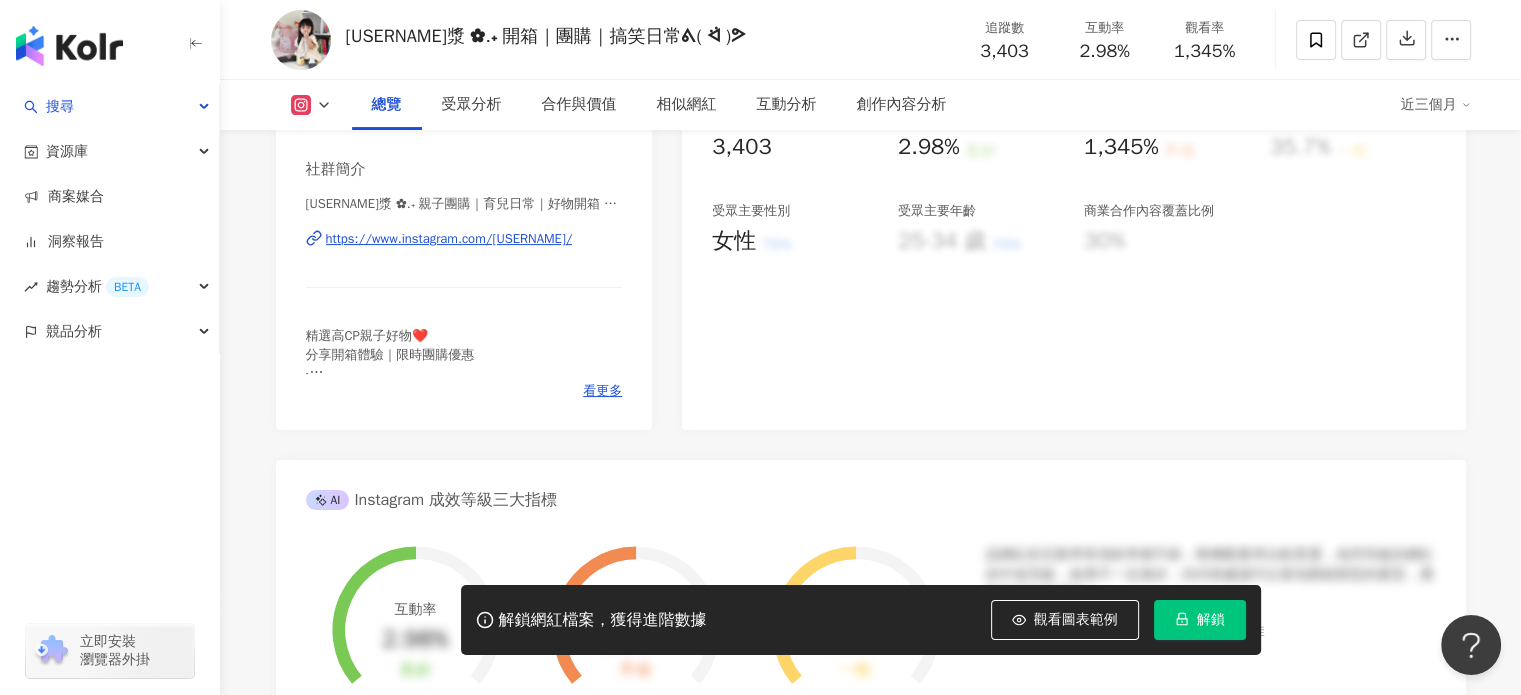 click on "https://www.instagram.com/hana111_1123/" at bounding box center [449, 239] 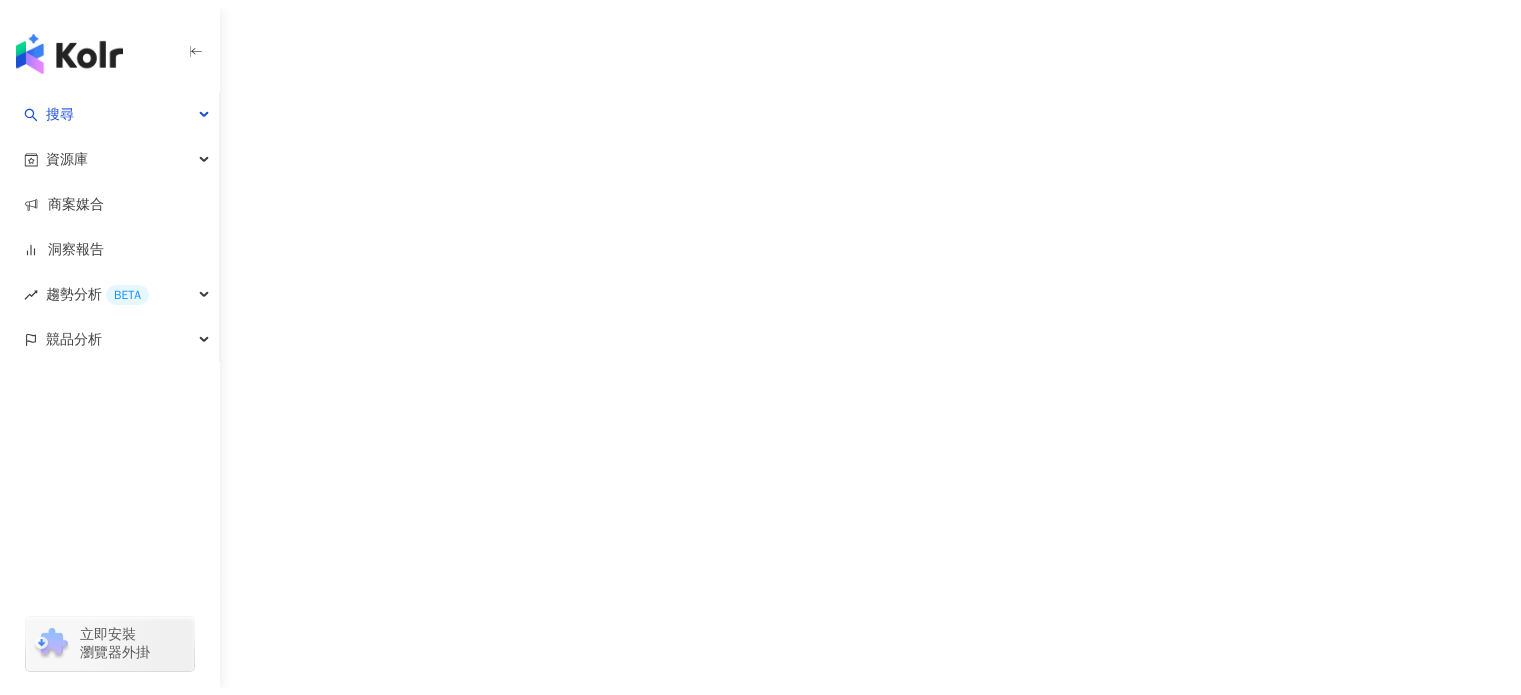 scroll, scrollTop: 0, scrollLeft: 0, axis: both 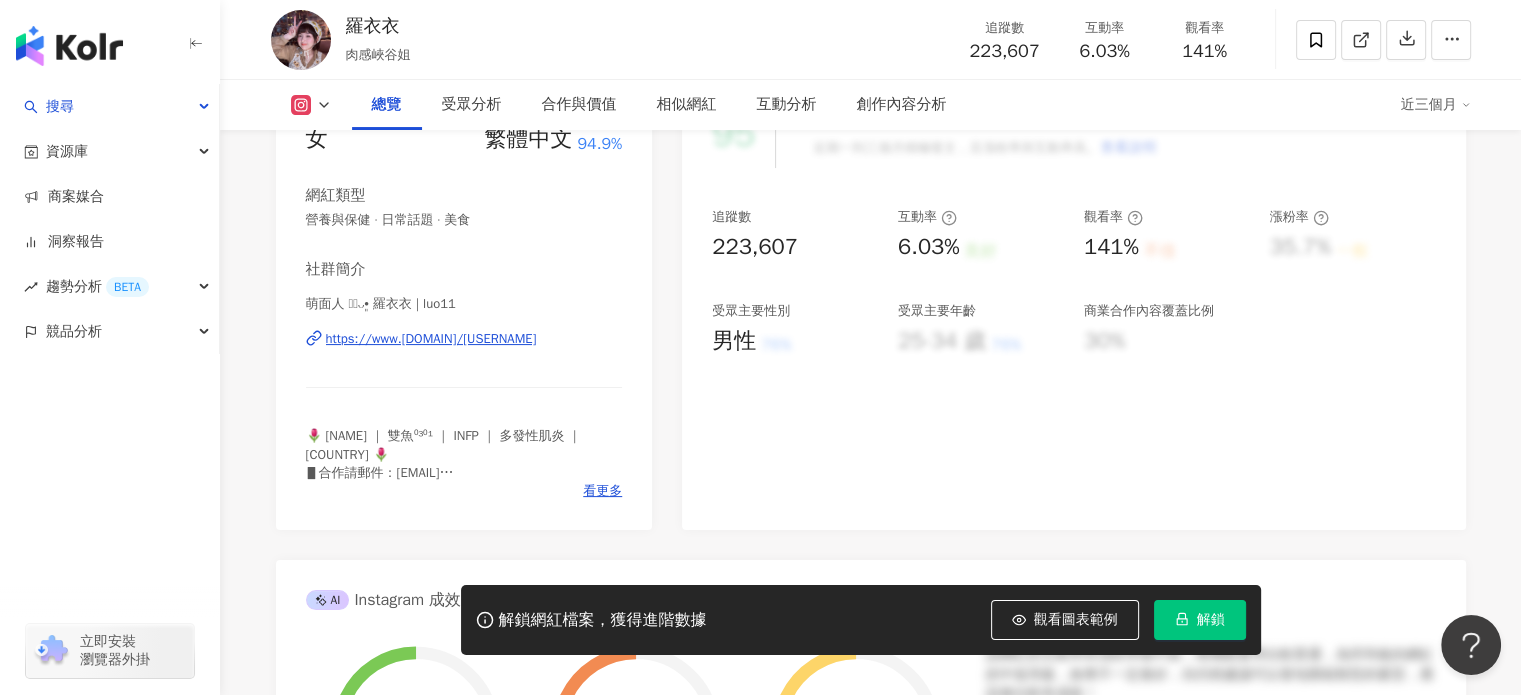 click on "https://www.instagram.com/luo11/" at bounding box center [431, 339] 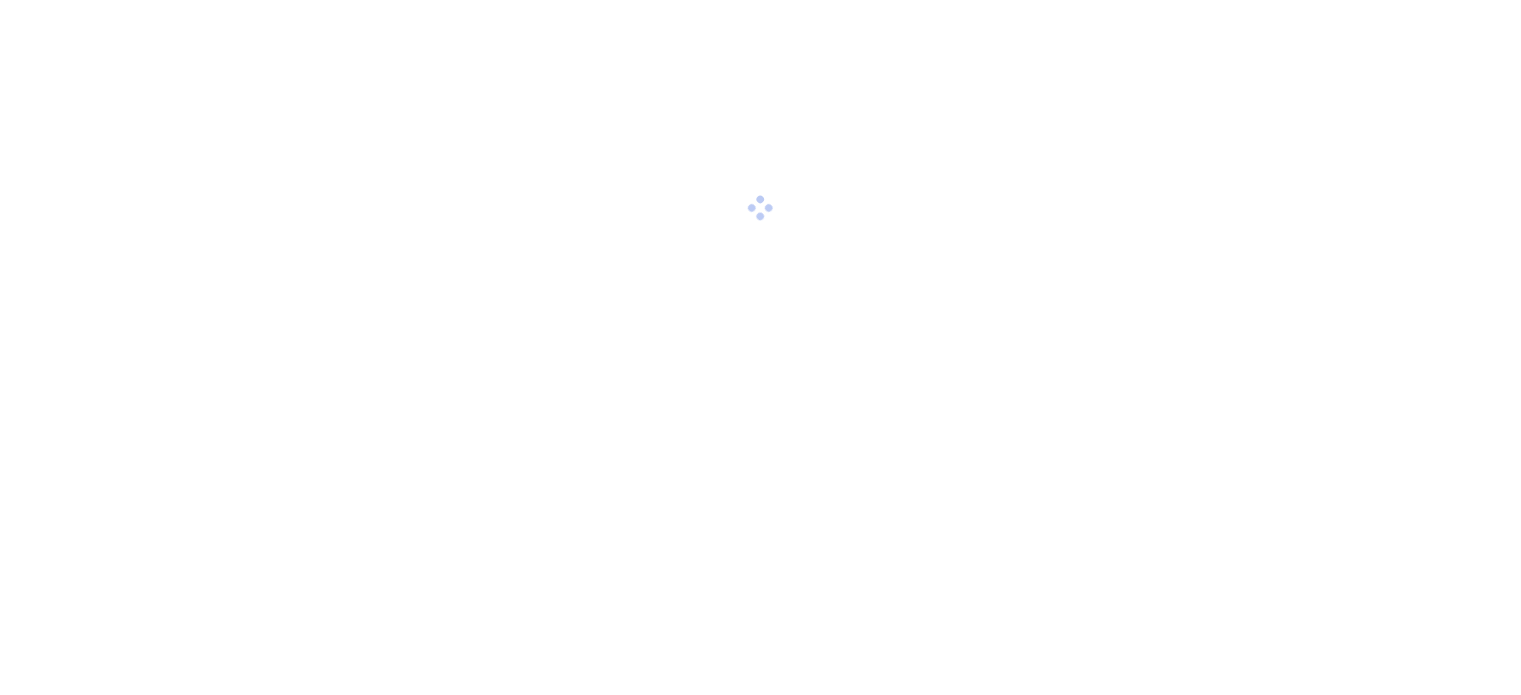 scroll, scrollTop: 0, scrollLeft: 0, axis: both 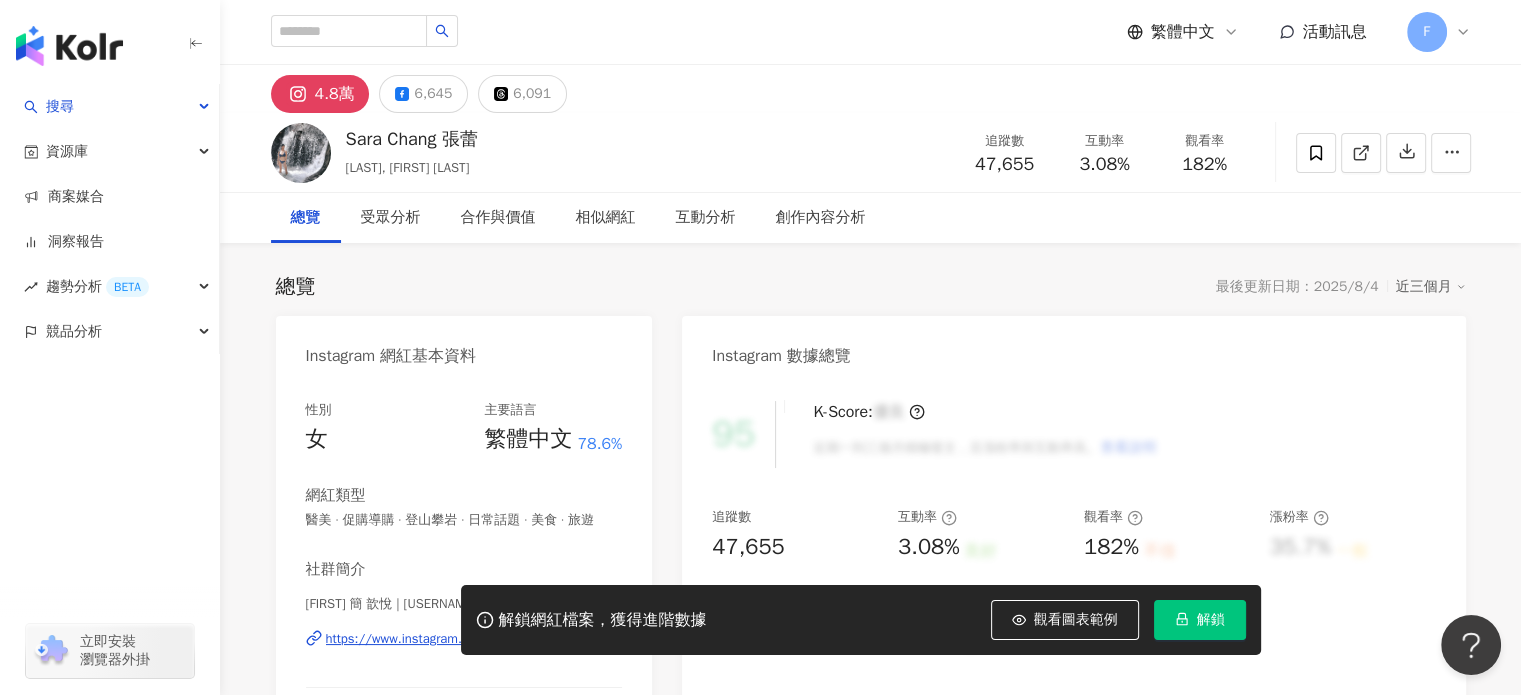 click on "https://www.instagram.com/[USERNAME]/" at bounding box center [449, 639] 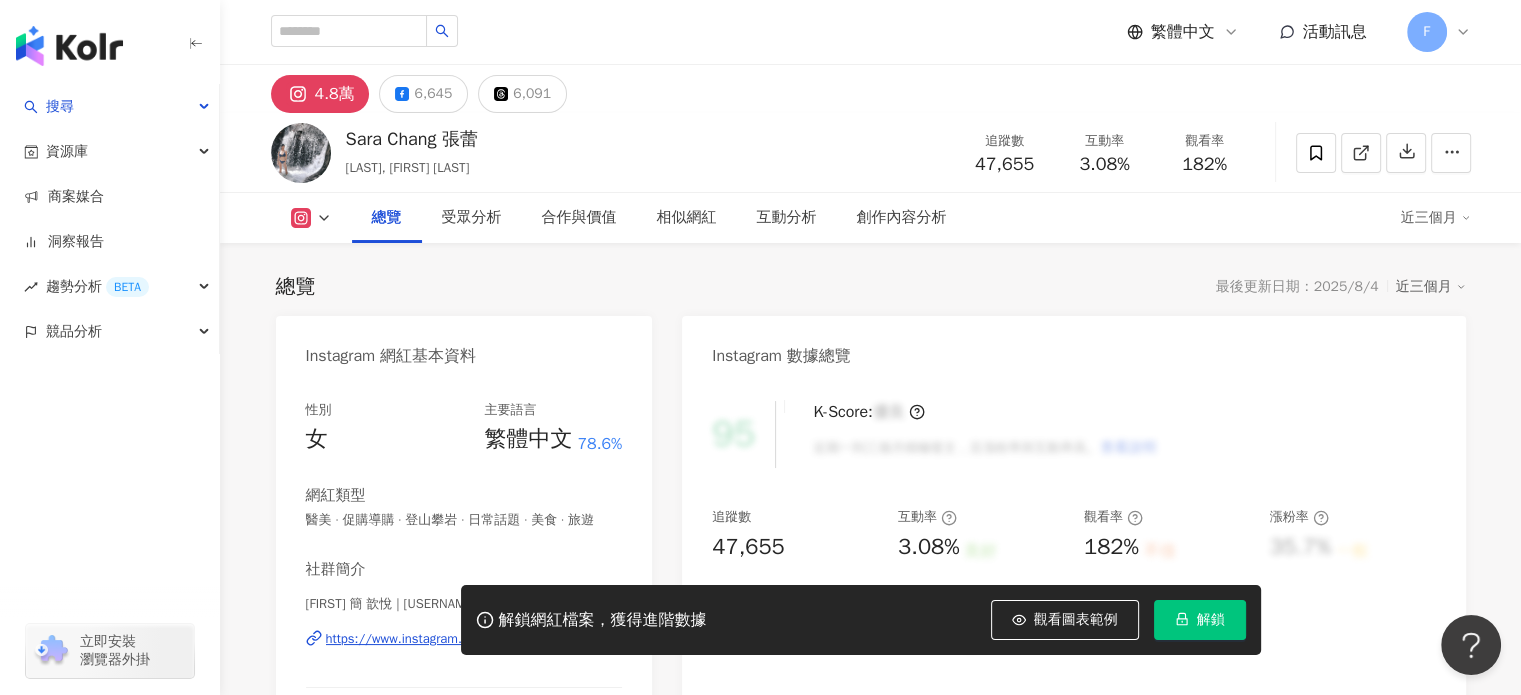 scroll, scrollTop: 300, scrollLeft: 0, axis: vertical 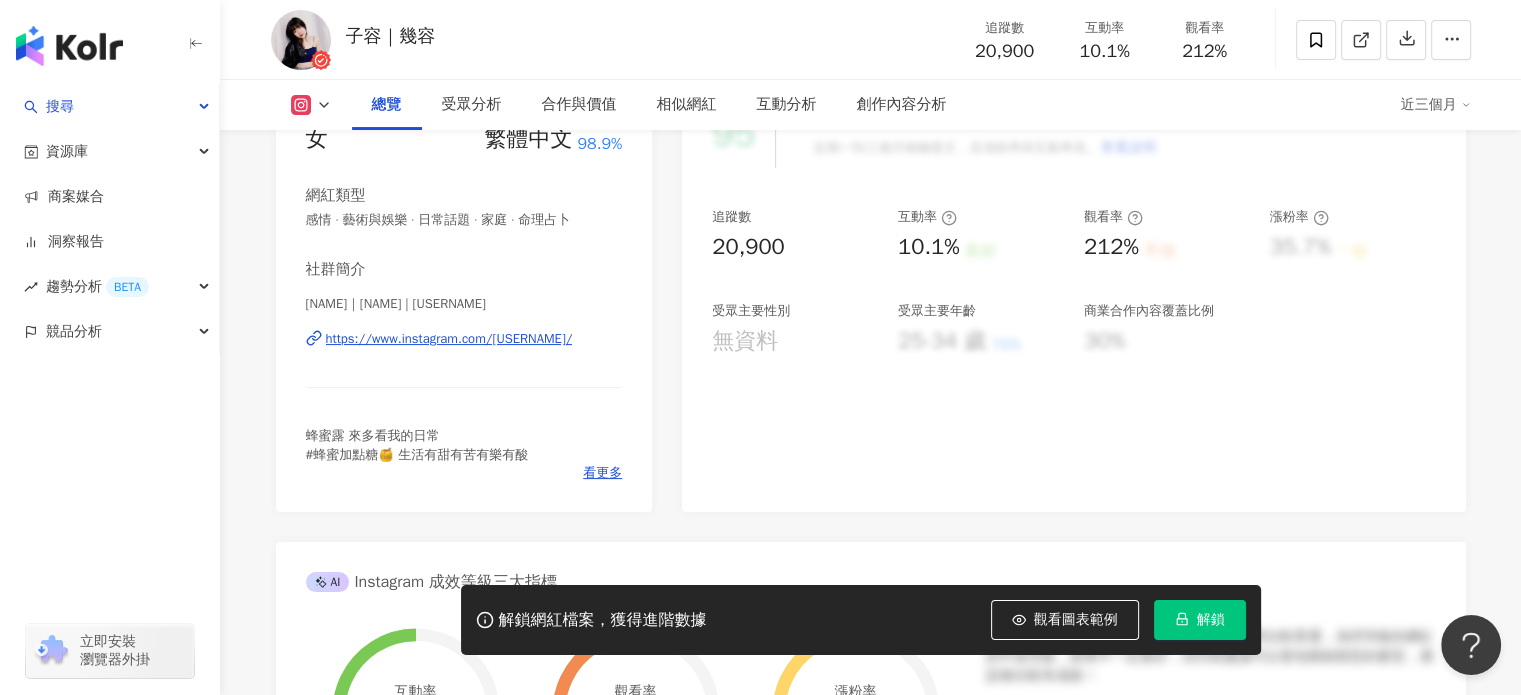 click on "https://www.instagram.com/[USERNAME]/" at bounding box center (449, 339) 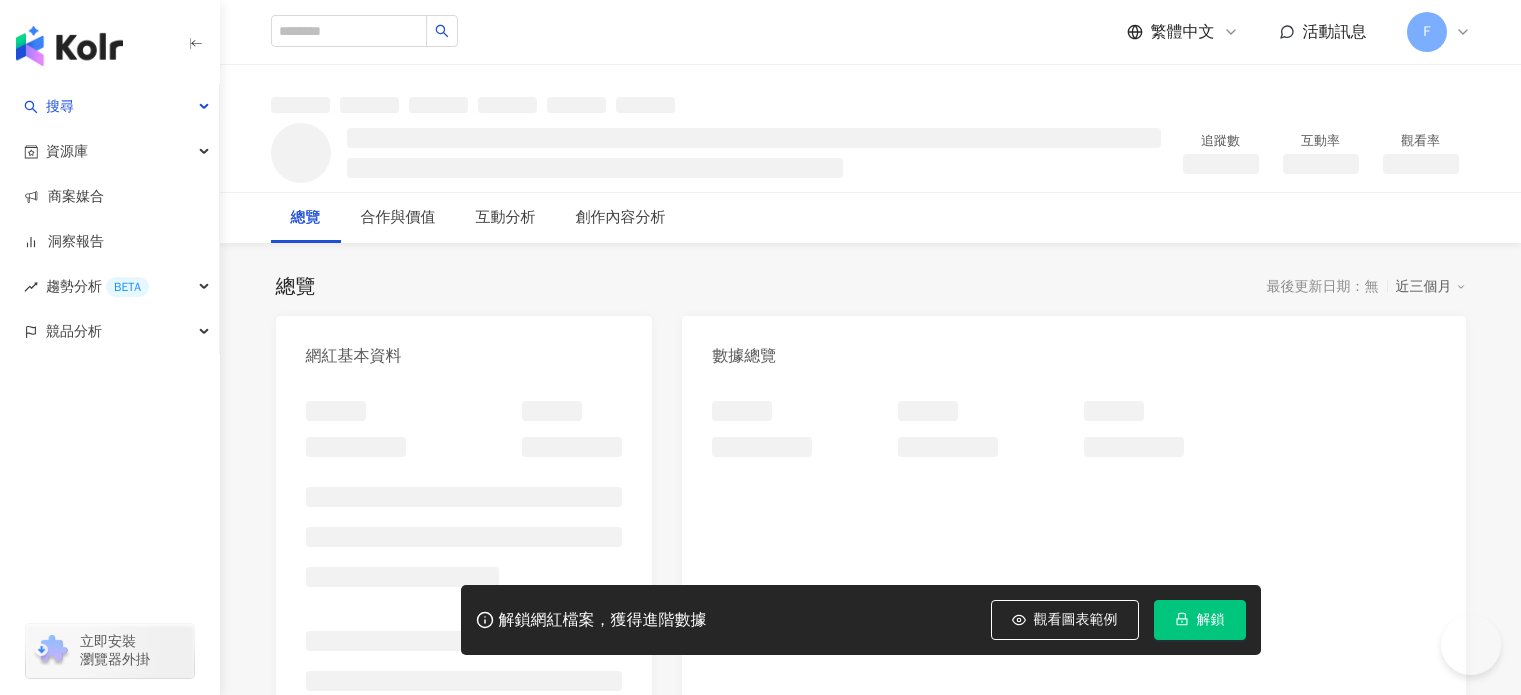 scroll, scrollTop: 0, scrollLeft: 0, axis: both 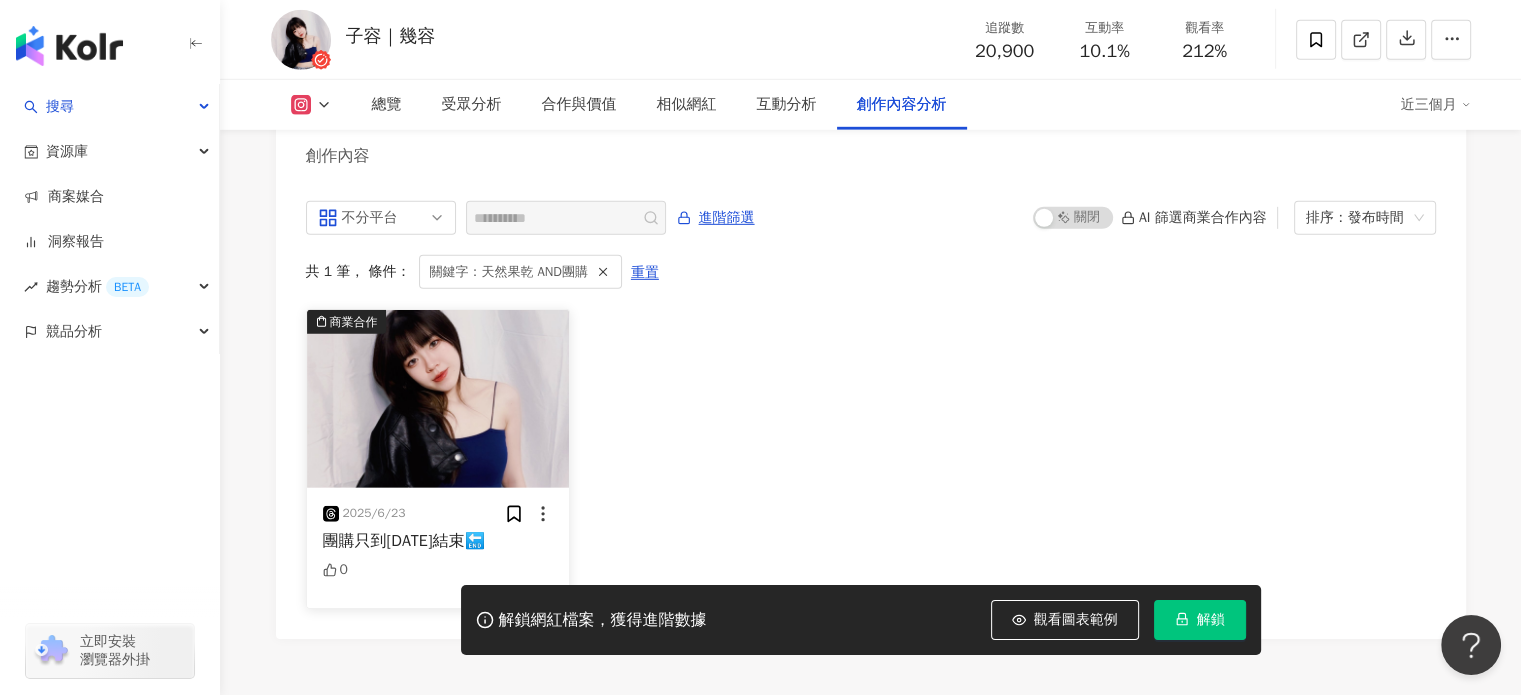 click at bounding box center [438, 399] 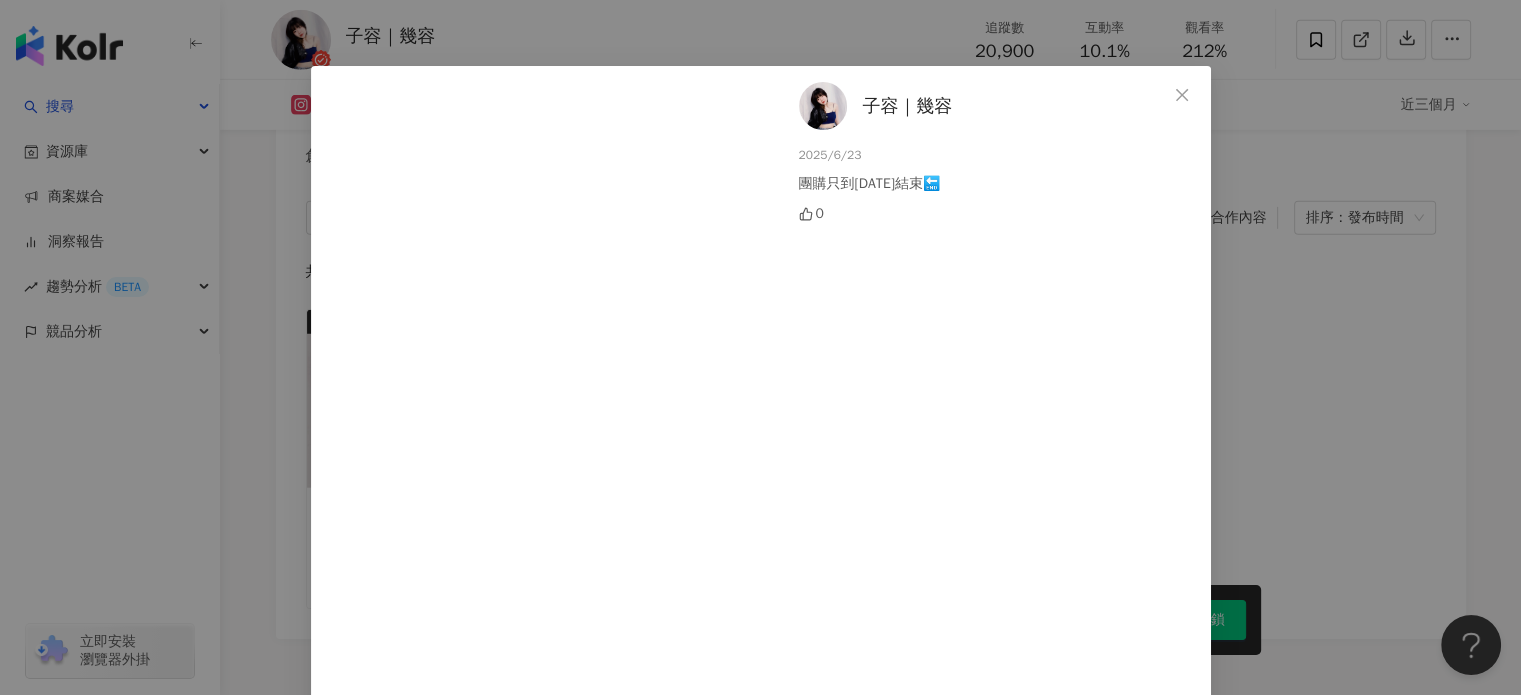 scroll, scrollTop: 0, scrollLeft: 0, axis: both 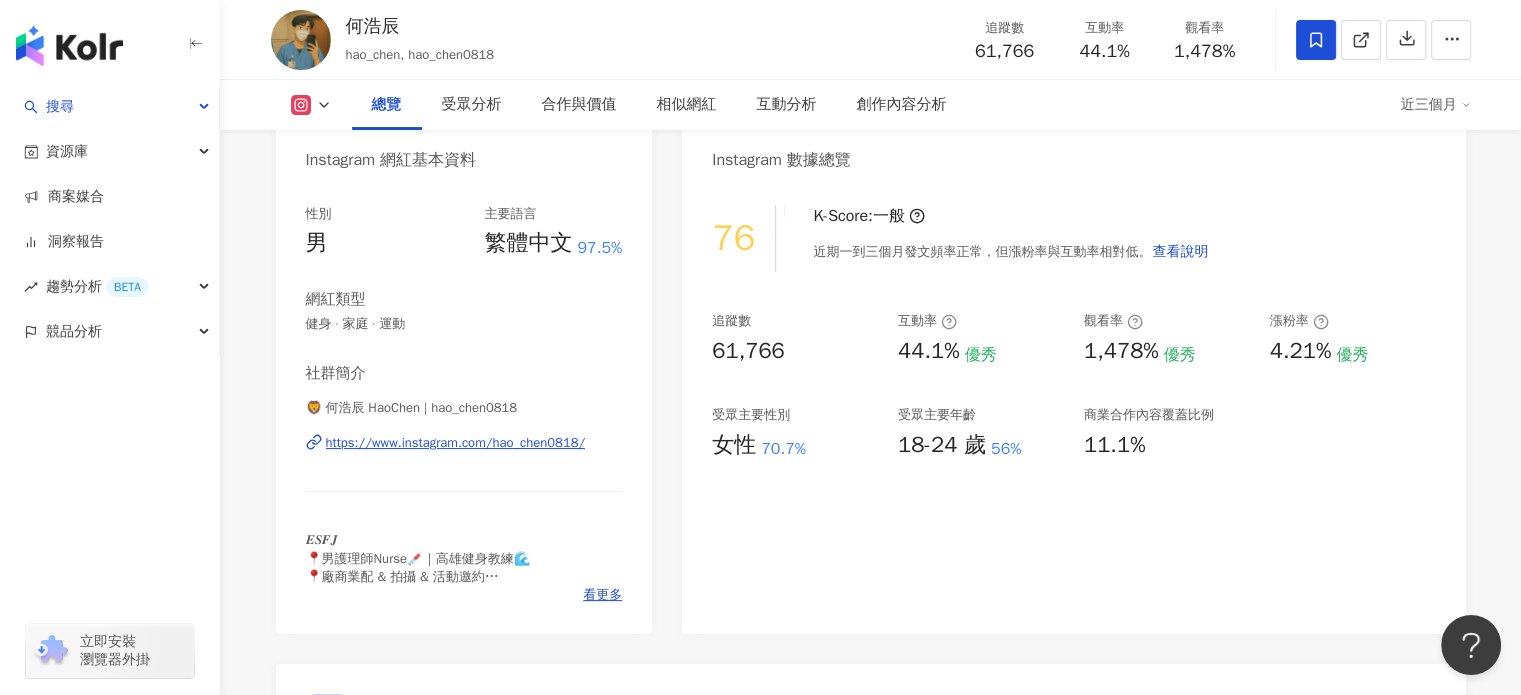 click on "https://www.instagram.com/hao_chen0818/" at bounding box center (456, 443) 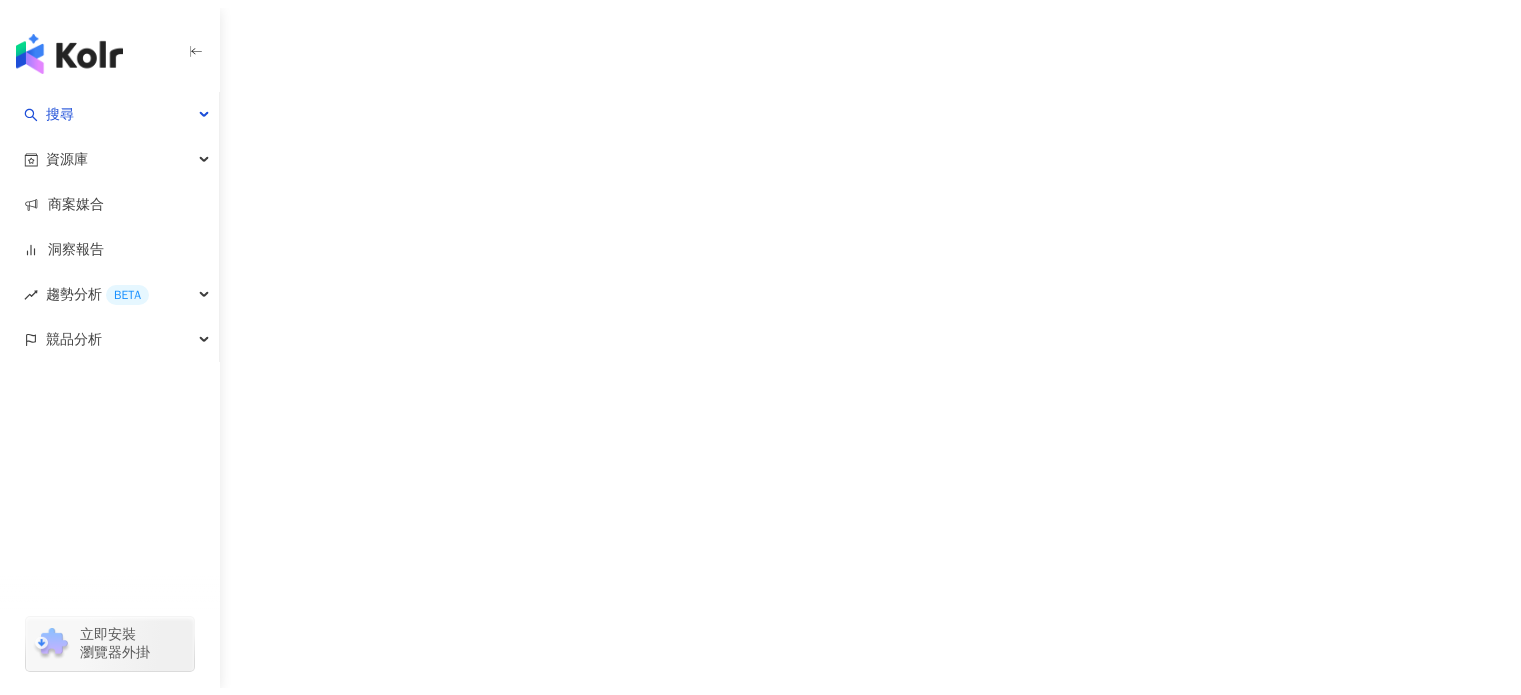 scroll, scrollTop: 0, scrollLeft: 0, axis: both 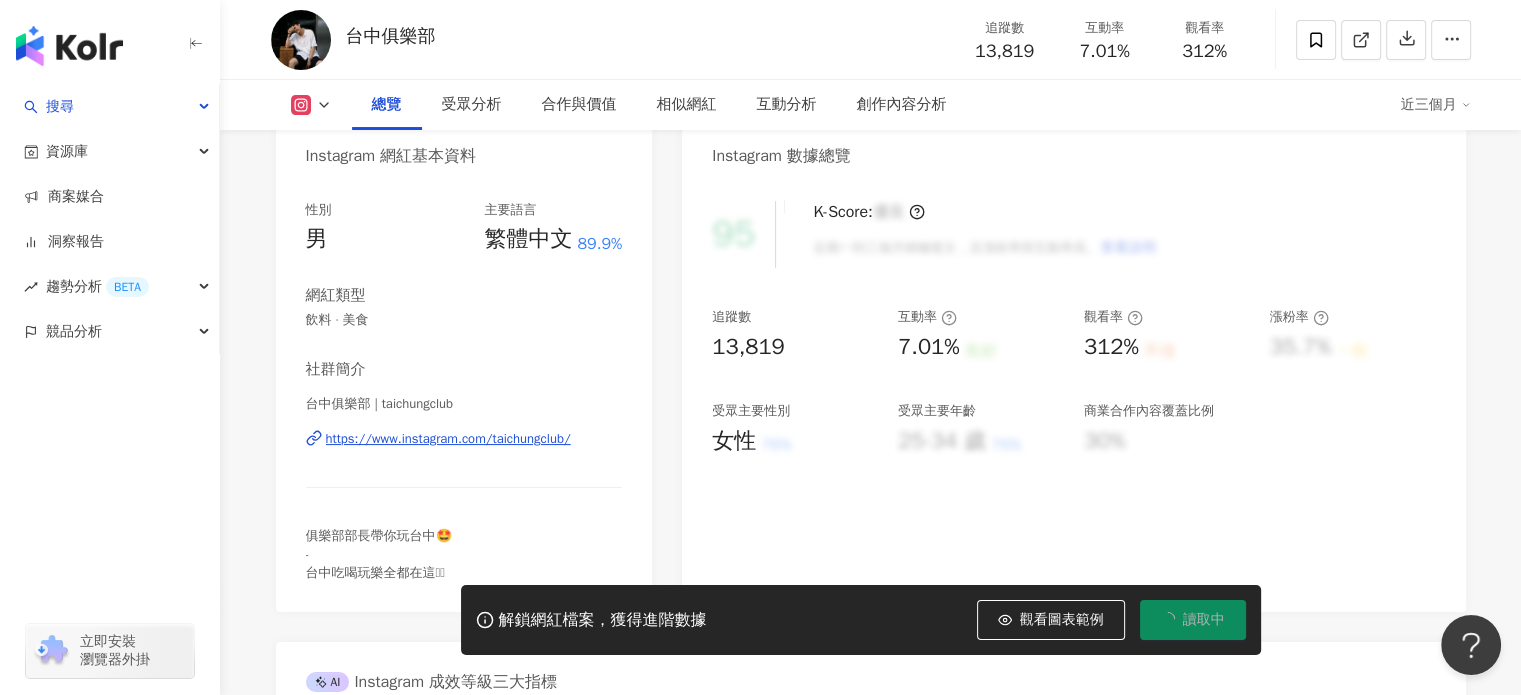 click on "https://www.instagram.com/taichungclub/" at bounding box center (448, 439) 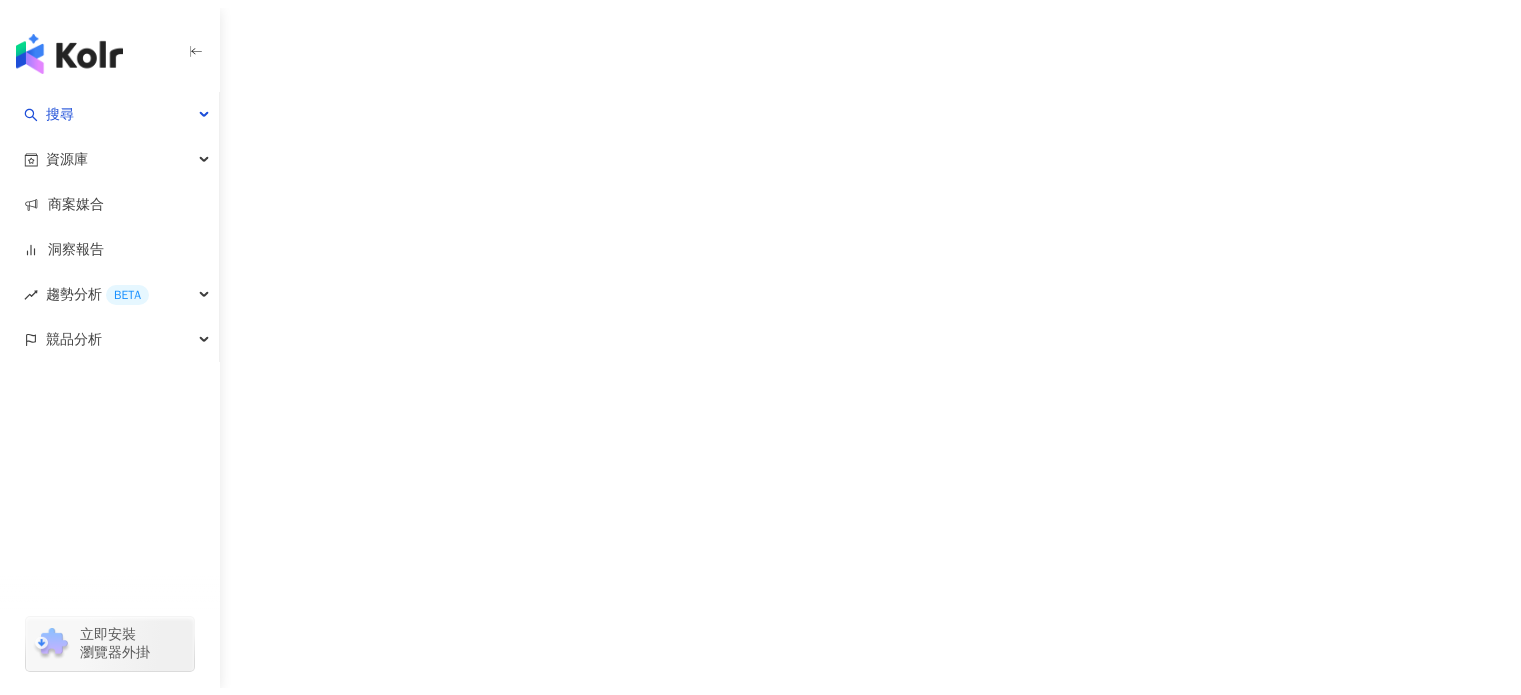 scroll, scrollTop: 0, scrollLeft: 0, axis: both 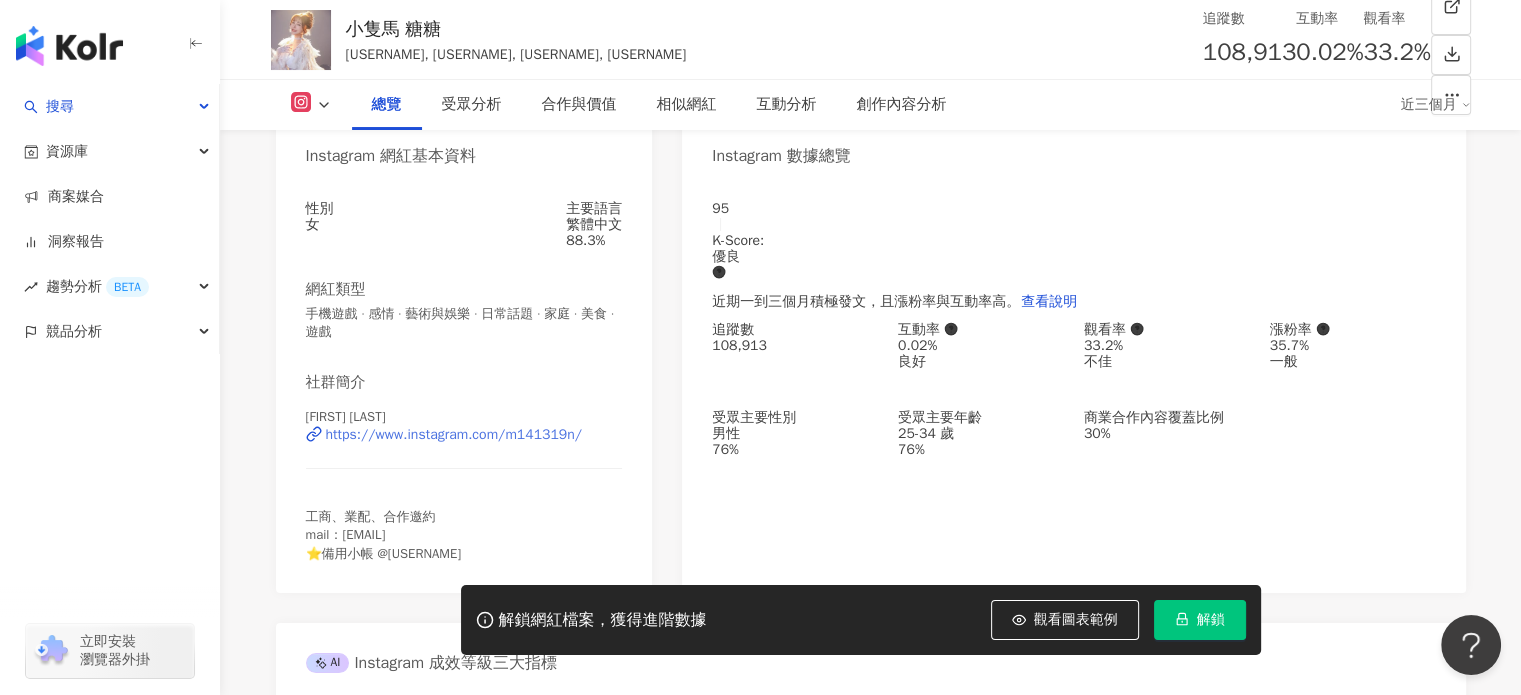 click on "https://www.instagram.com/m141319n/" at bounding box center (454, 435) 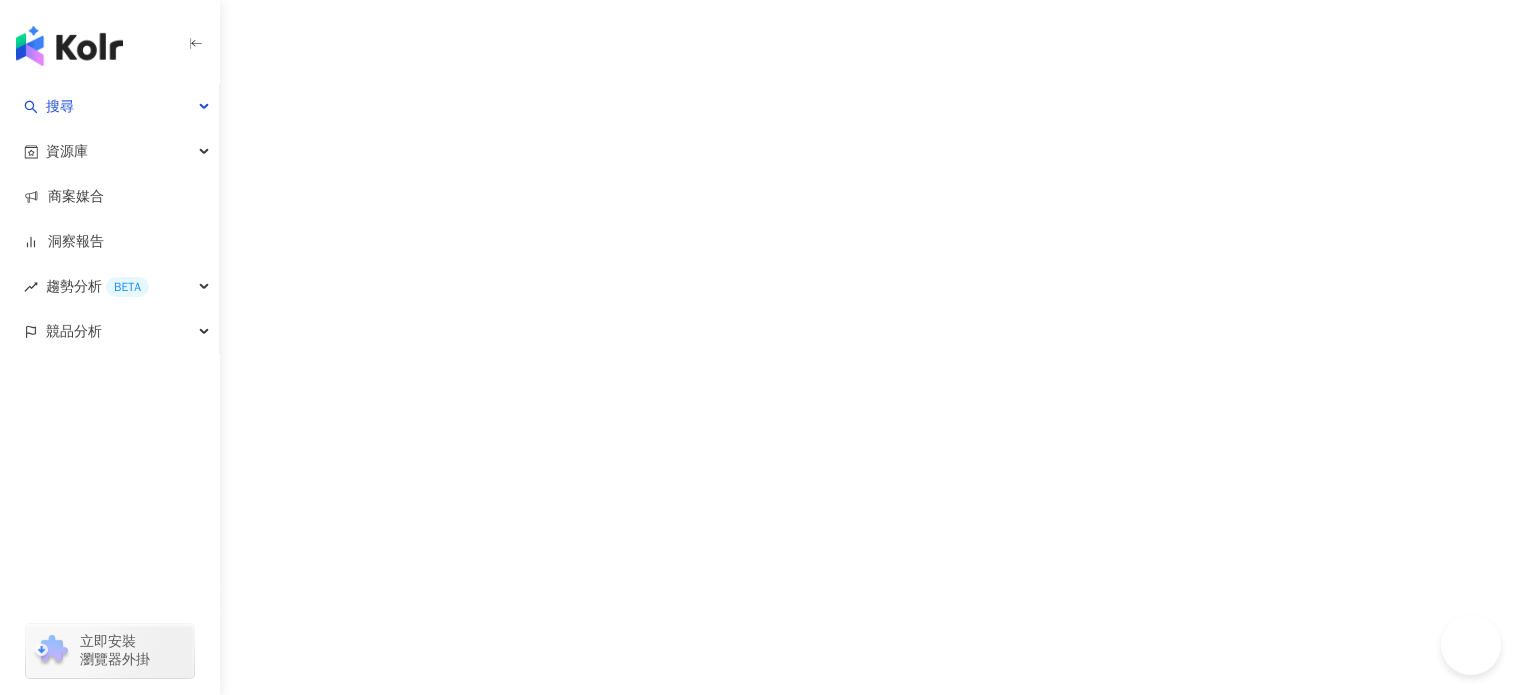scroll, scrollTop: 0, scrollLeft: 0, axis: both 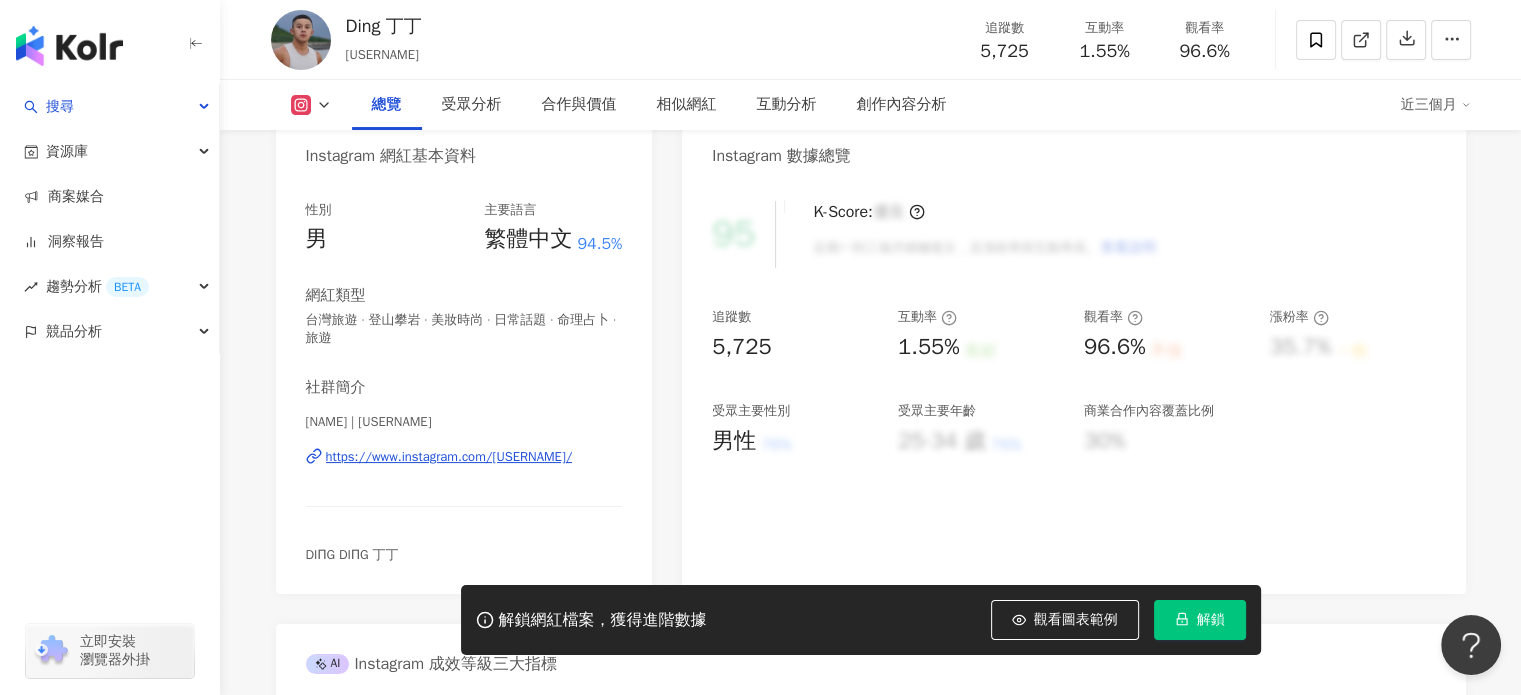 click on "https://www.instagram.com/ding_7693/" at bounding box center [449, 457] 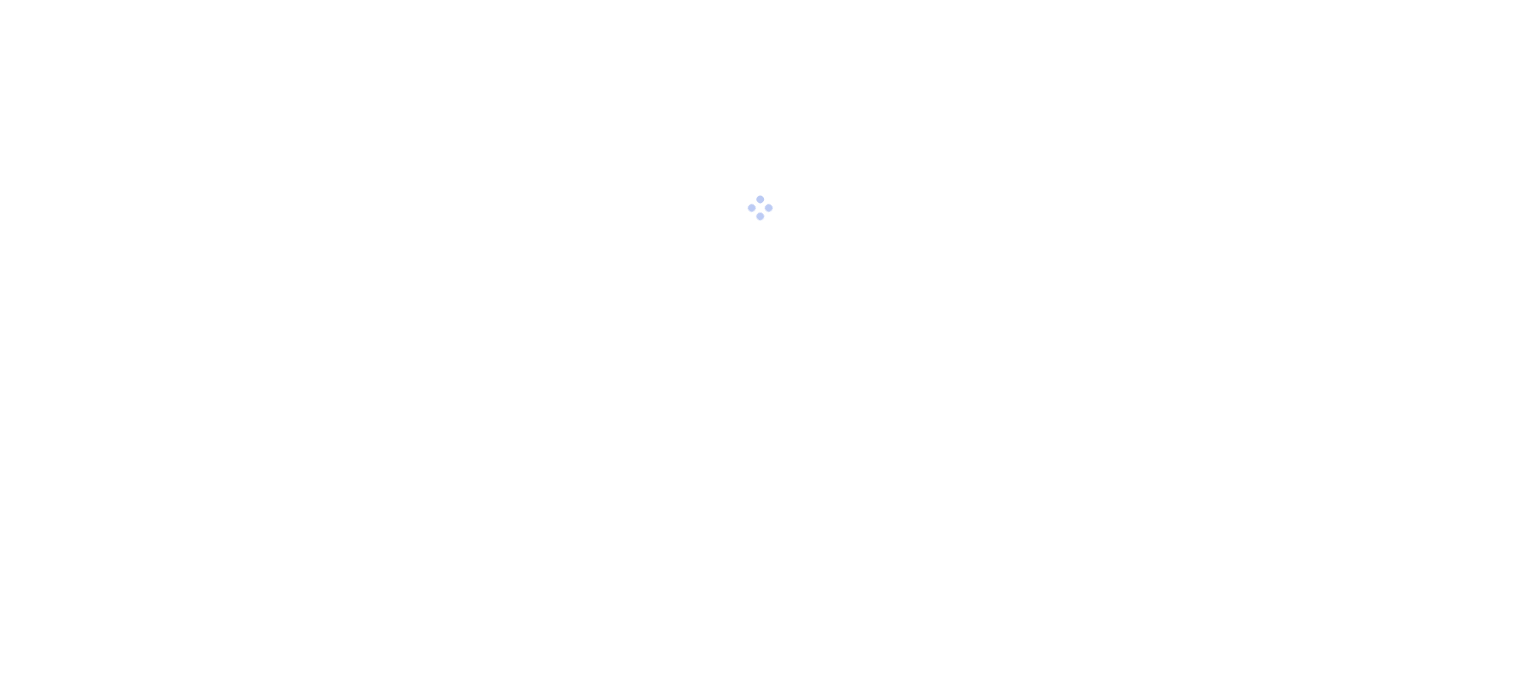 scroll, scrollTop: 0, scrollLeft: 0, axis: both 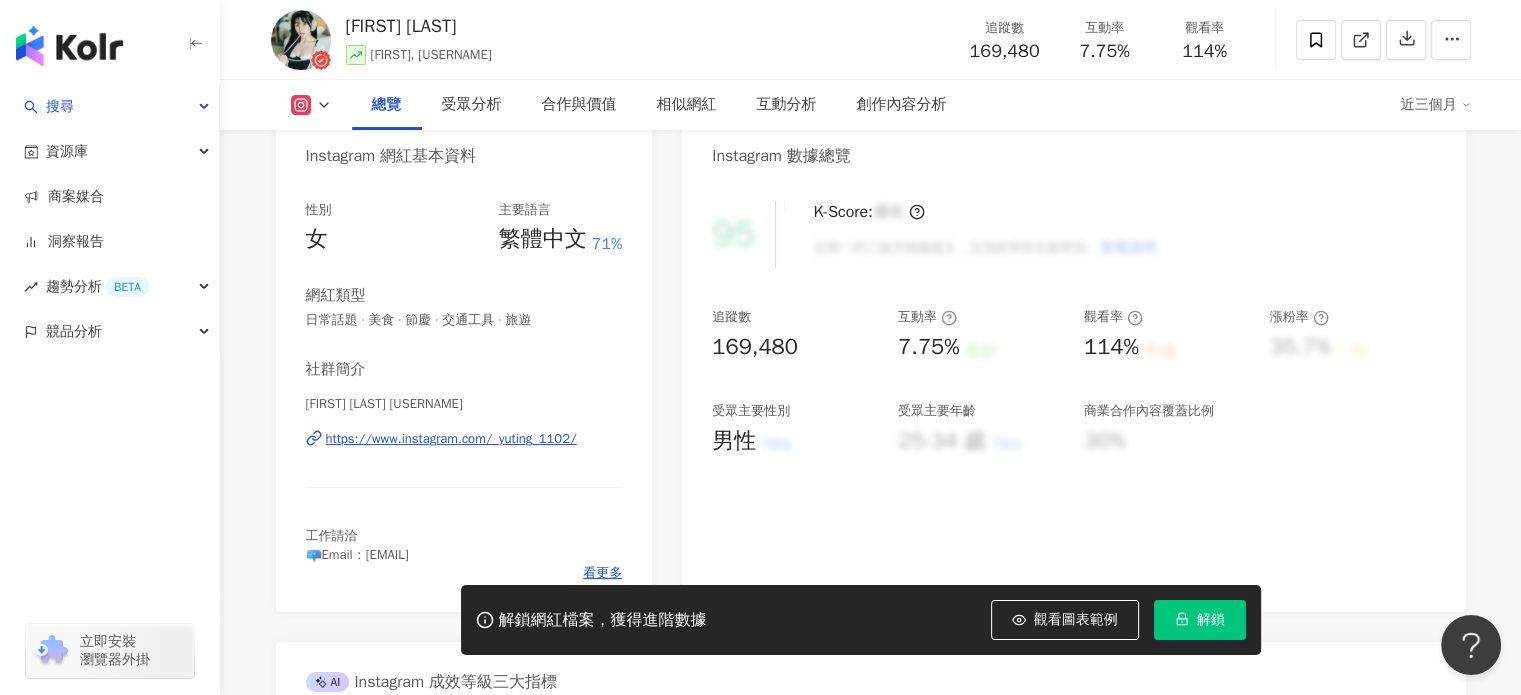 click on "https://www.instagram.com/_yuting_1102/" at bounding box center (451, 439) 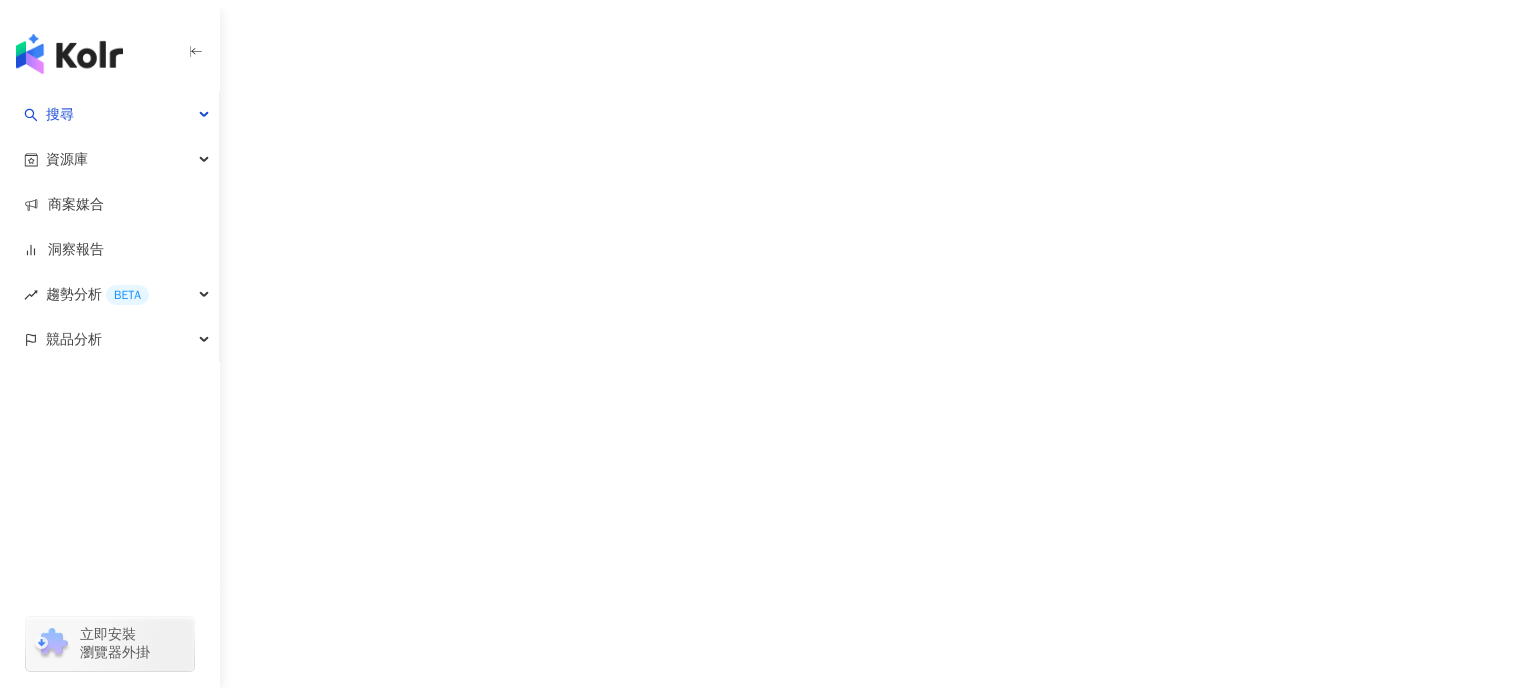 scroll, scrollTop: 0, scrollLeft: 0, axis: both 